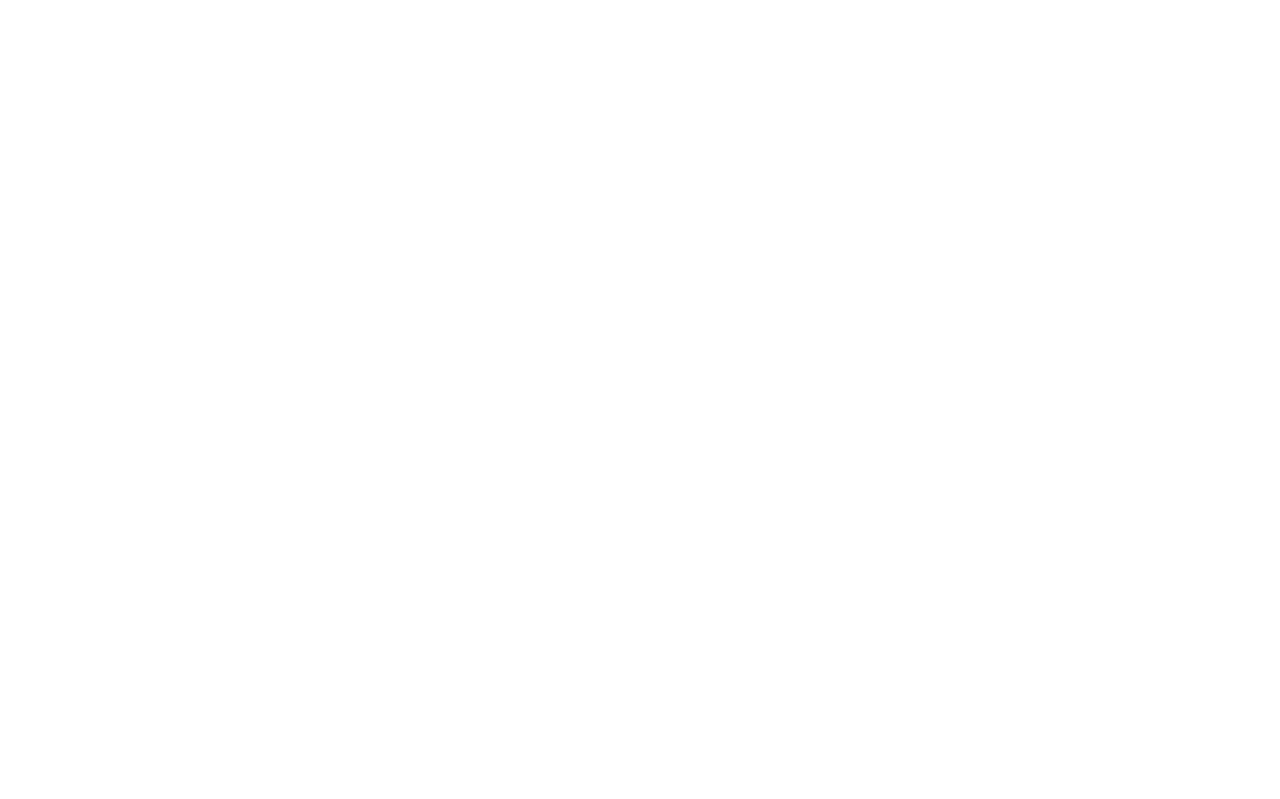 scroll, scrollTop: 0, scrollLeft: 0, axis: both 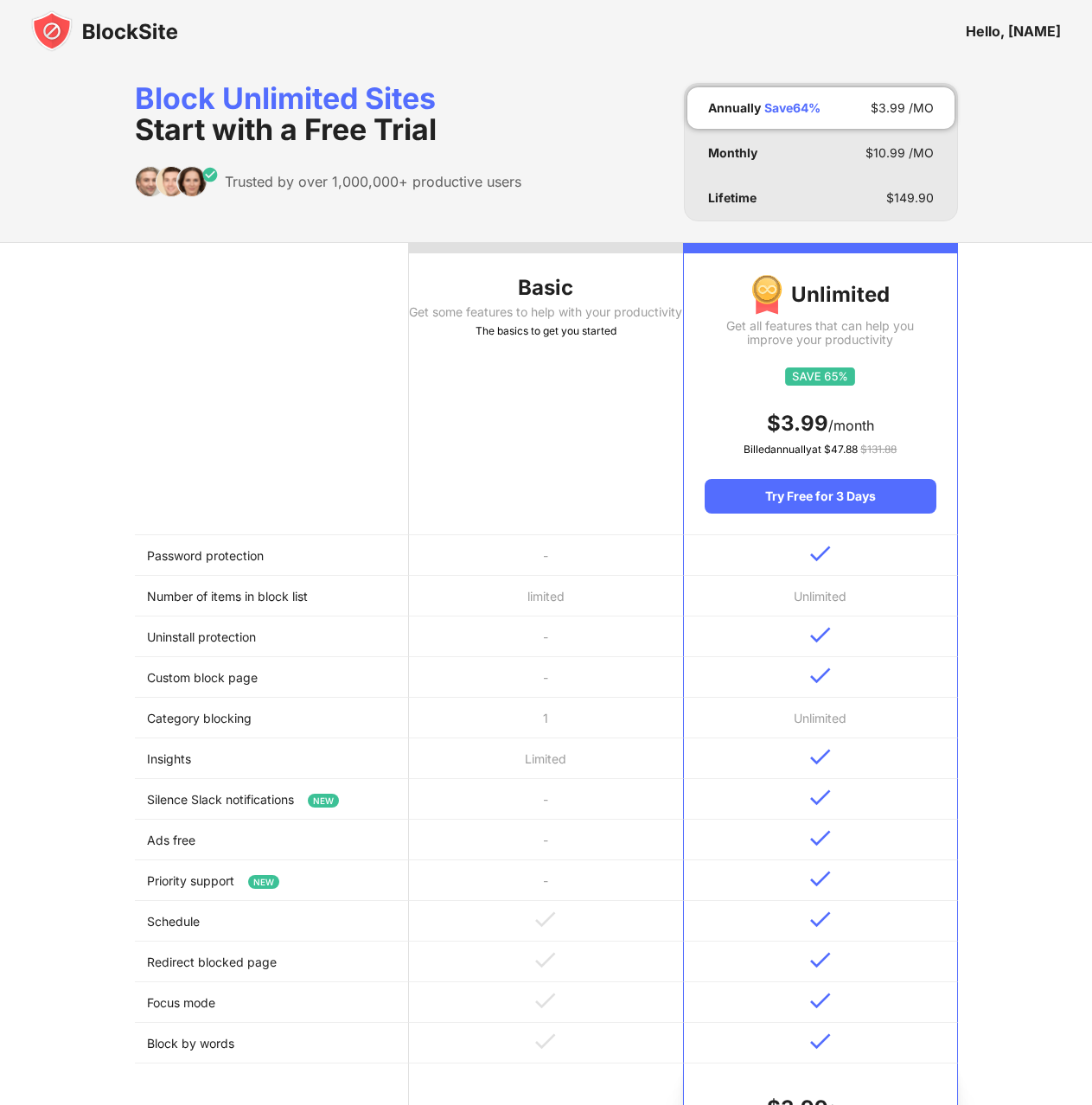 click at bounding box center (105, 31) 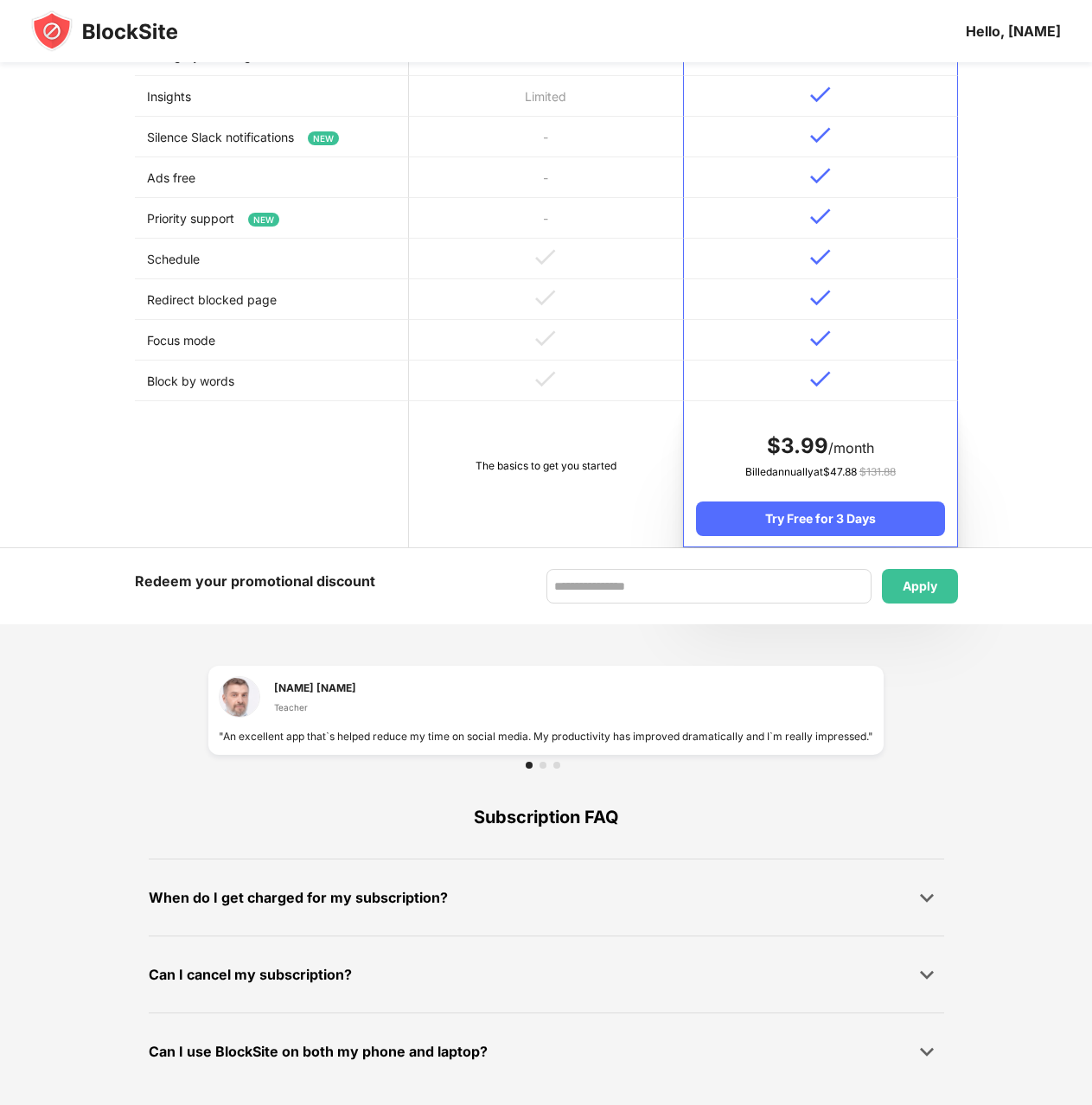 scroll, scrollTop: 667, scrollLeft: 0, axis: vertical 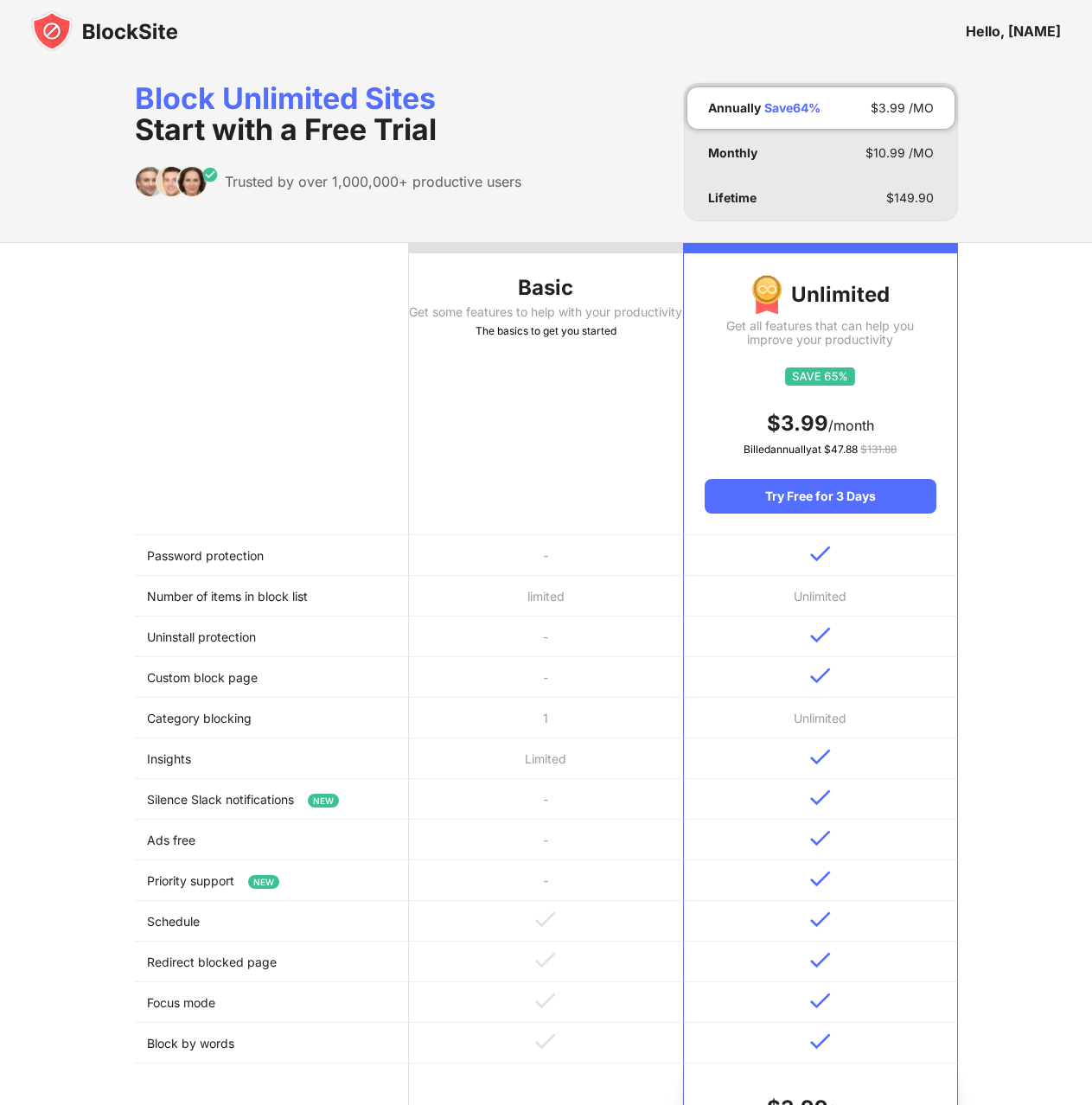 click at bounding box center [105, 31] 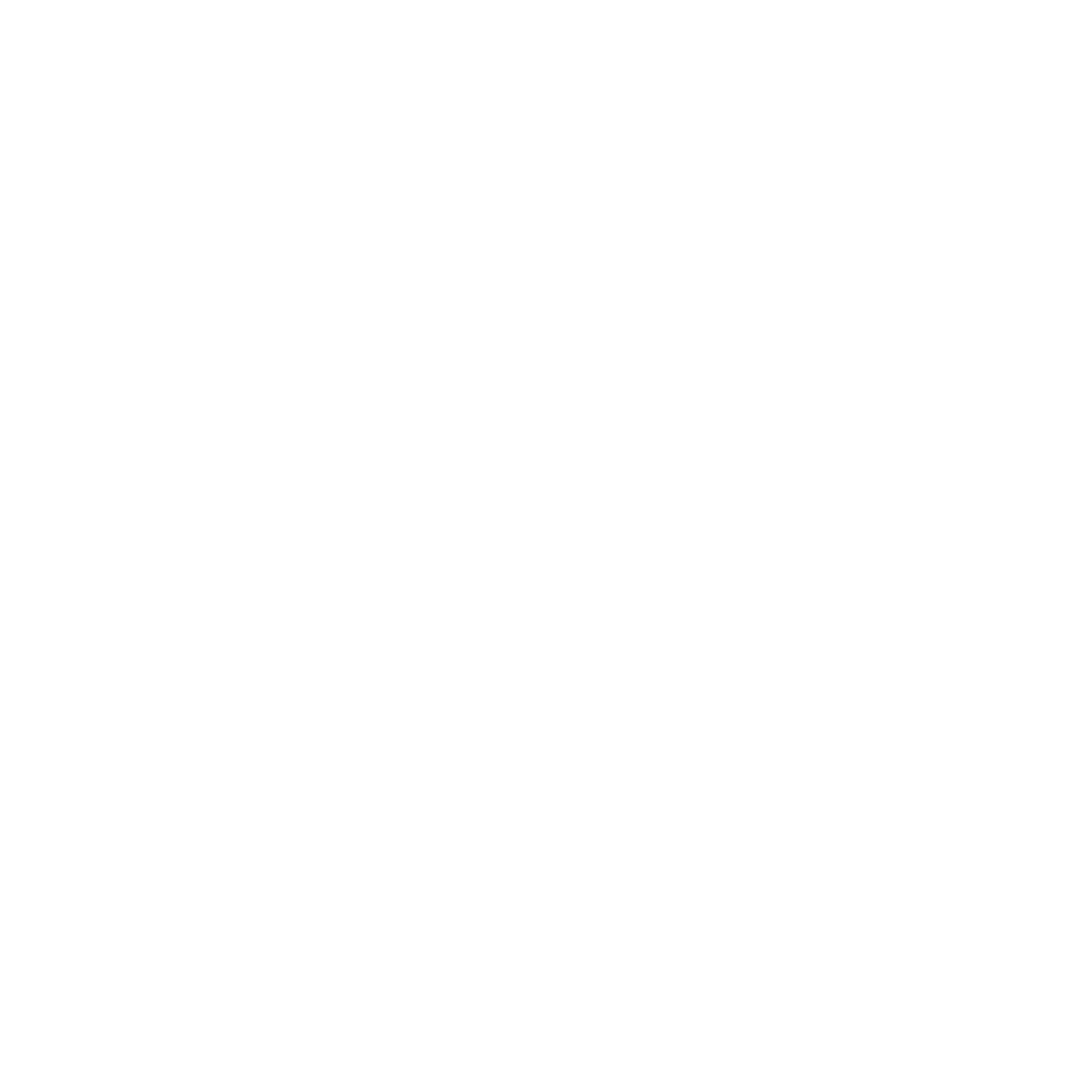 scroll, scrollTop: 0, scrollLeft: 0, axis: both 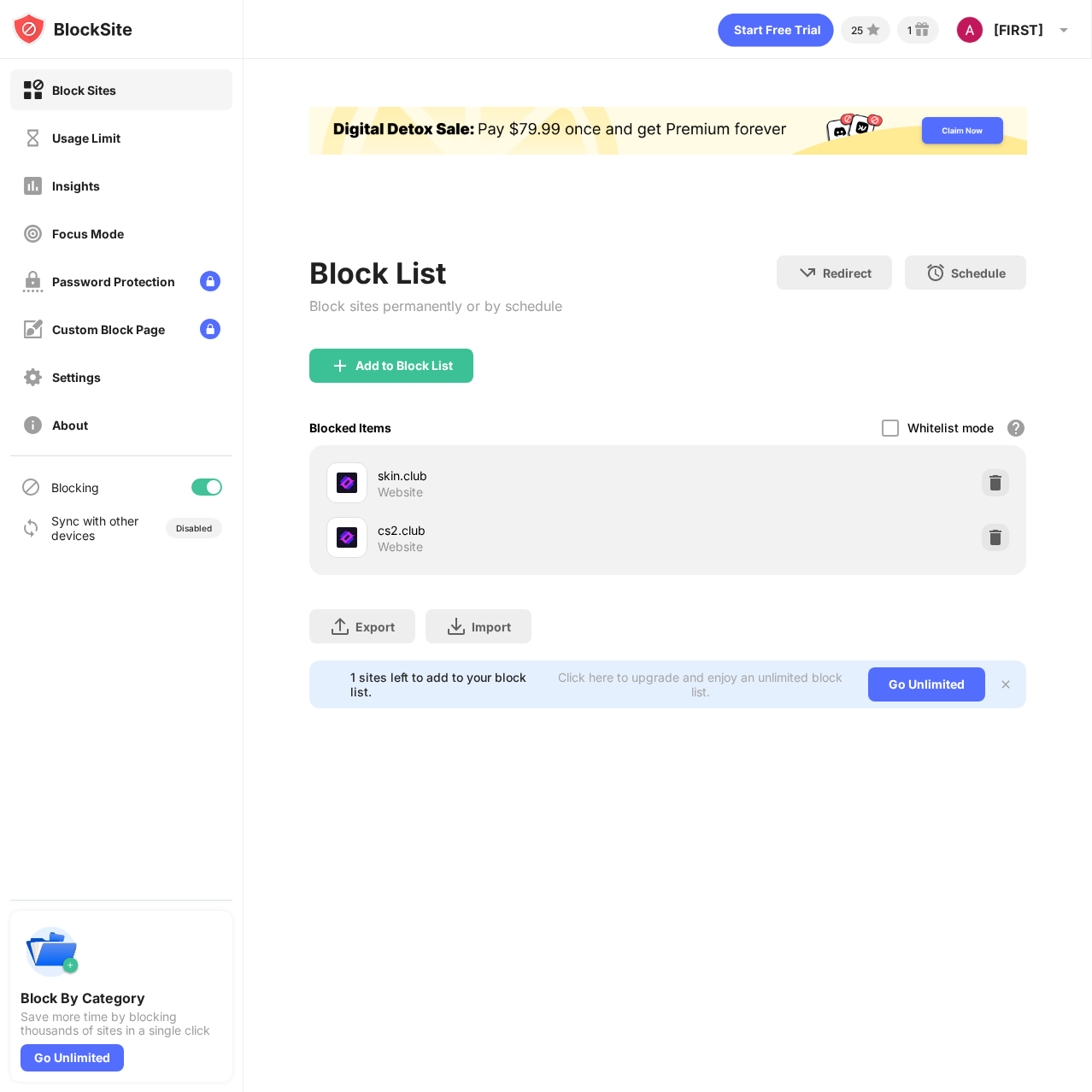 click at bounding box center [1006, 684] 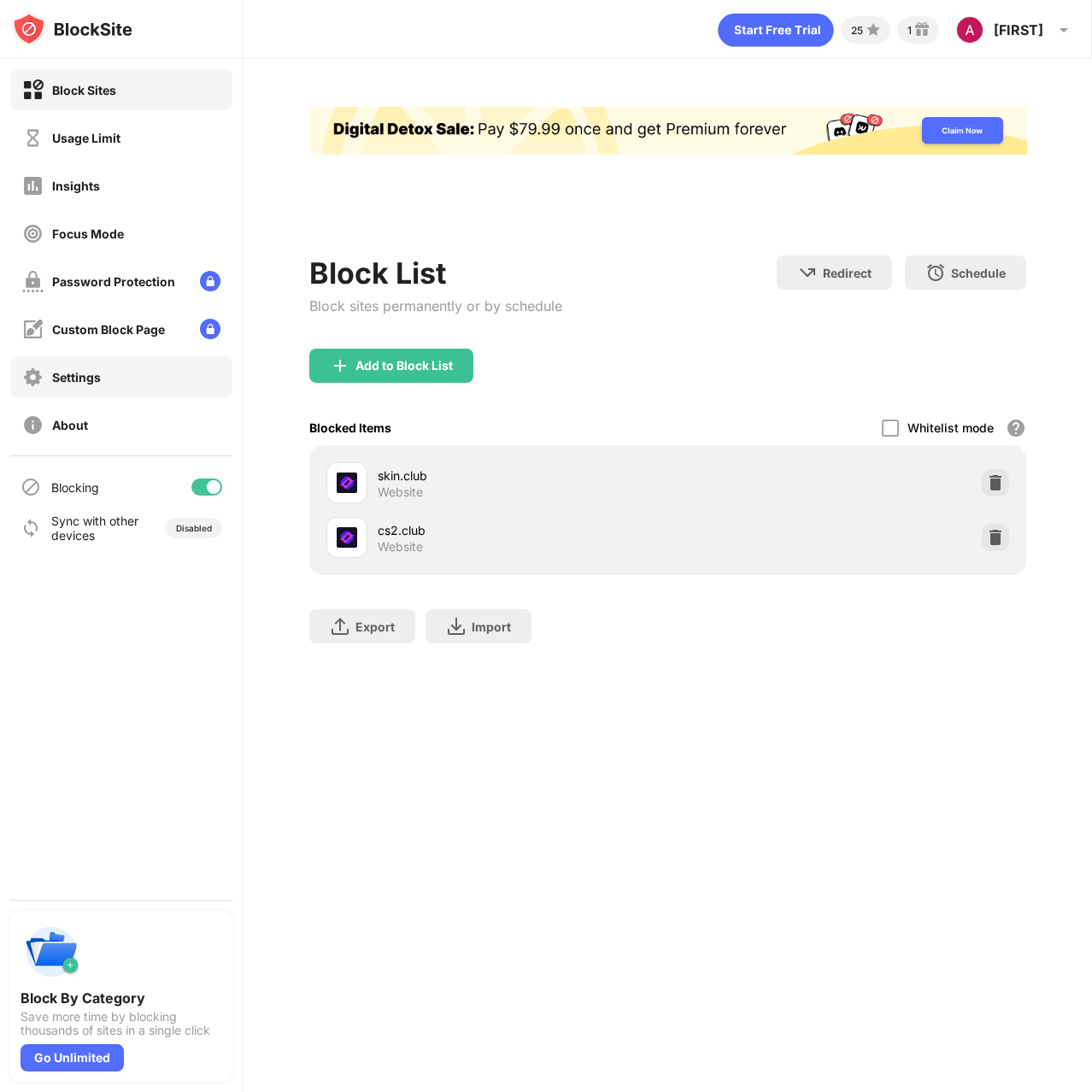 click on "Settings" at bounding box center [76, 377] 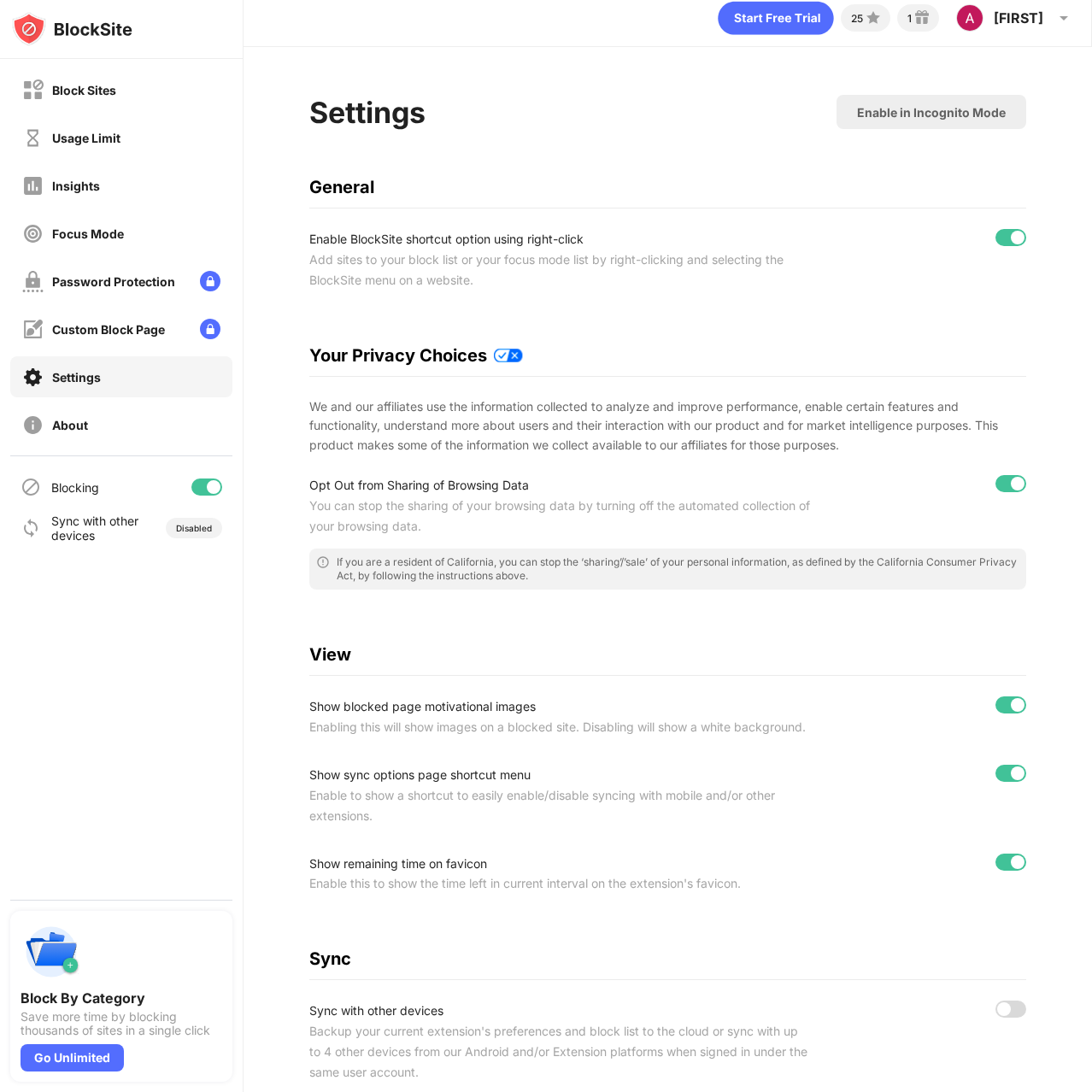scroll, scrollTop: 0, scrollLeft: 0, axis: both 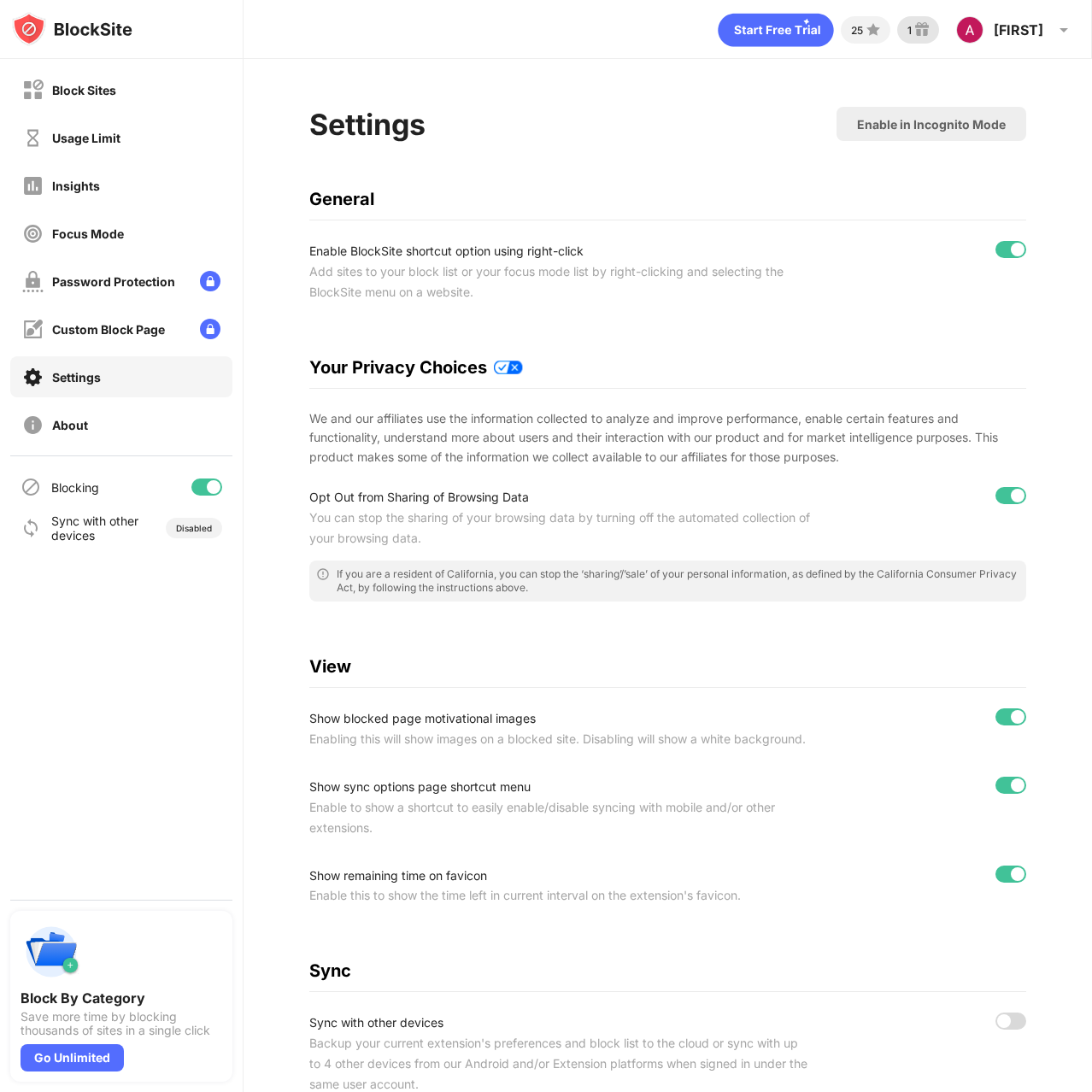 click at bounding box center [922, 30] 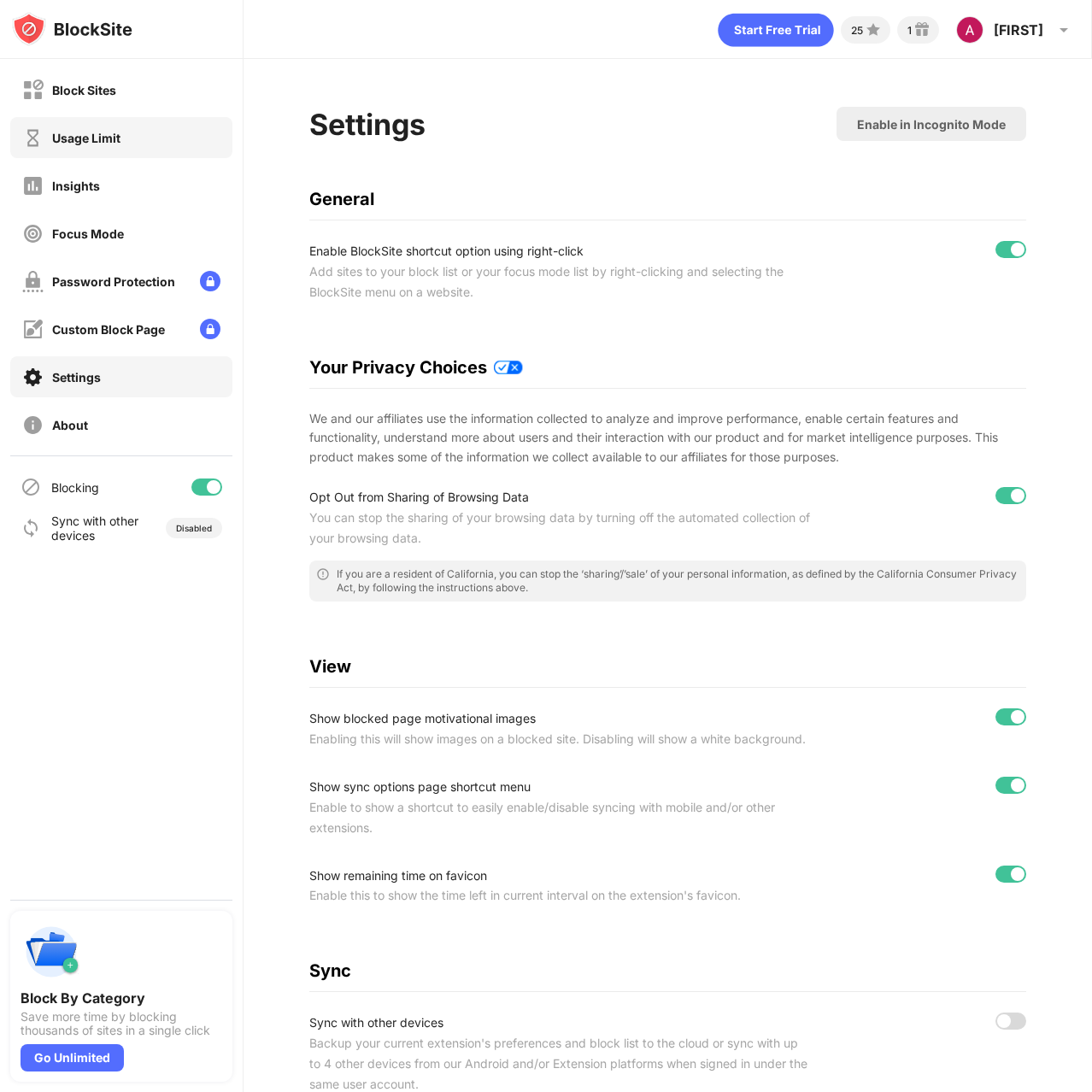 click on "Block Sites Usage Limit Insights Focus Mode Password Protection Custom Block Page Settings About" at bounding box center [121, 257] 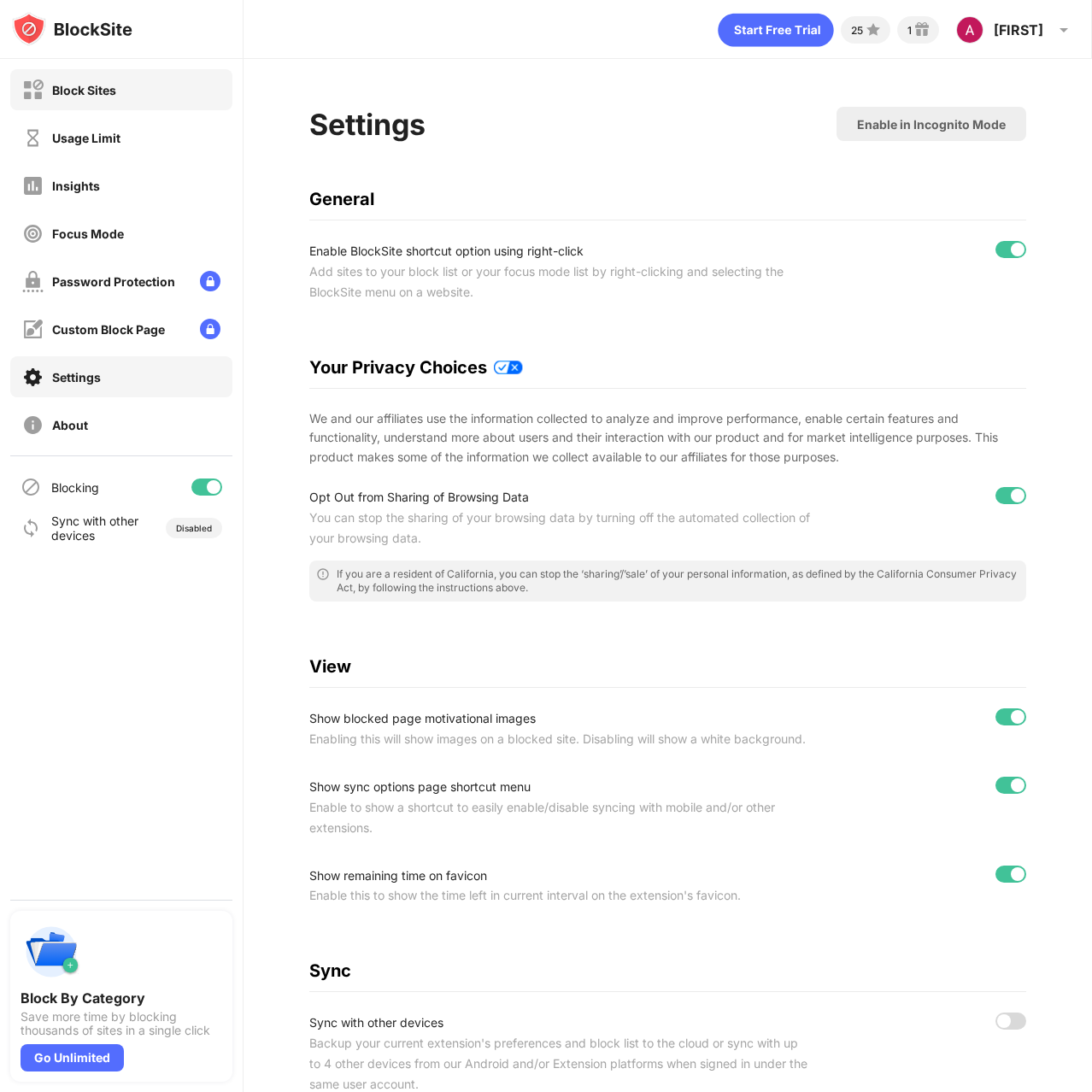 click on "Block Sites" at bounding box center [69, 90] 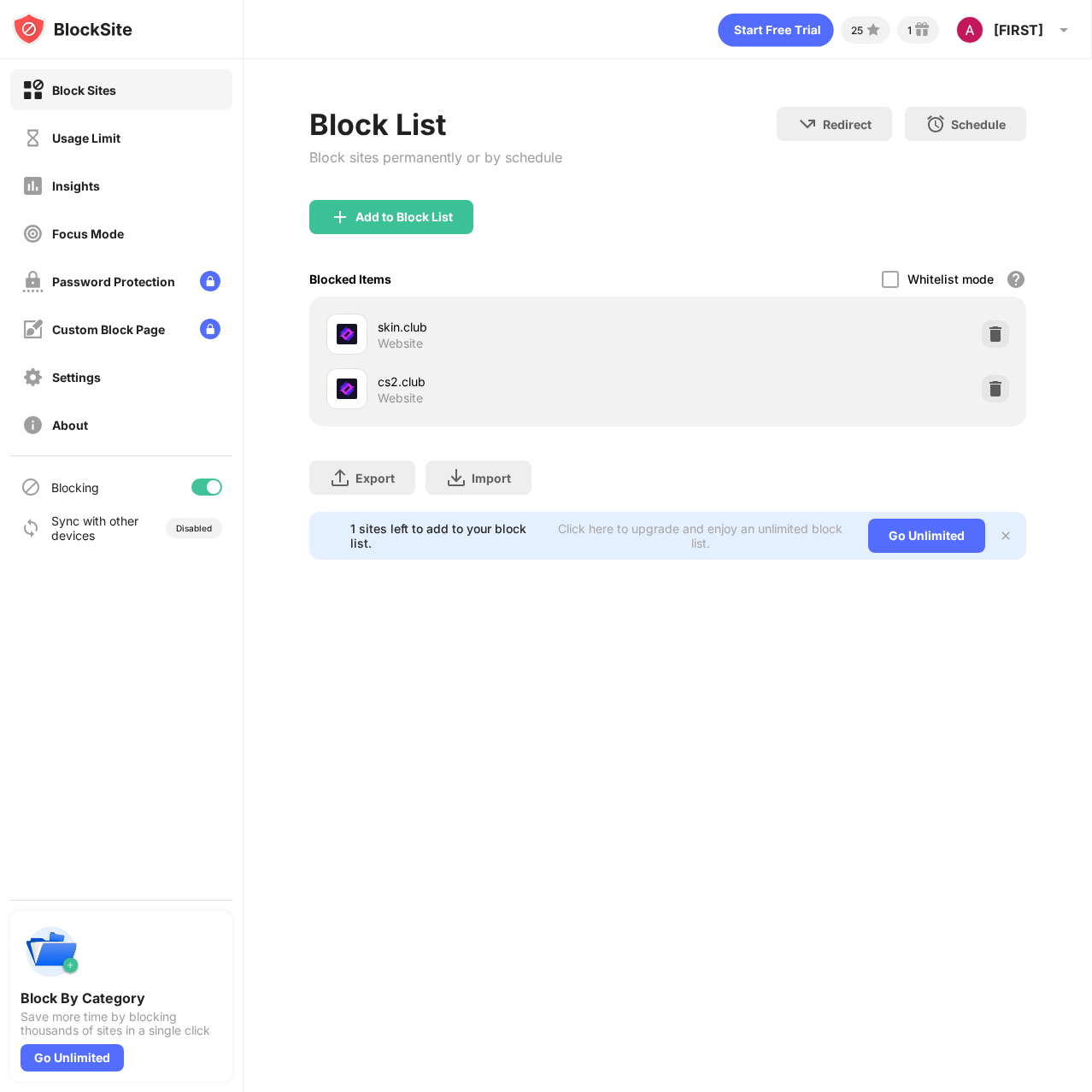 click at bounding box center [1006, 536] 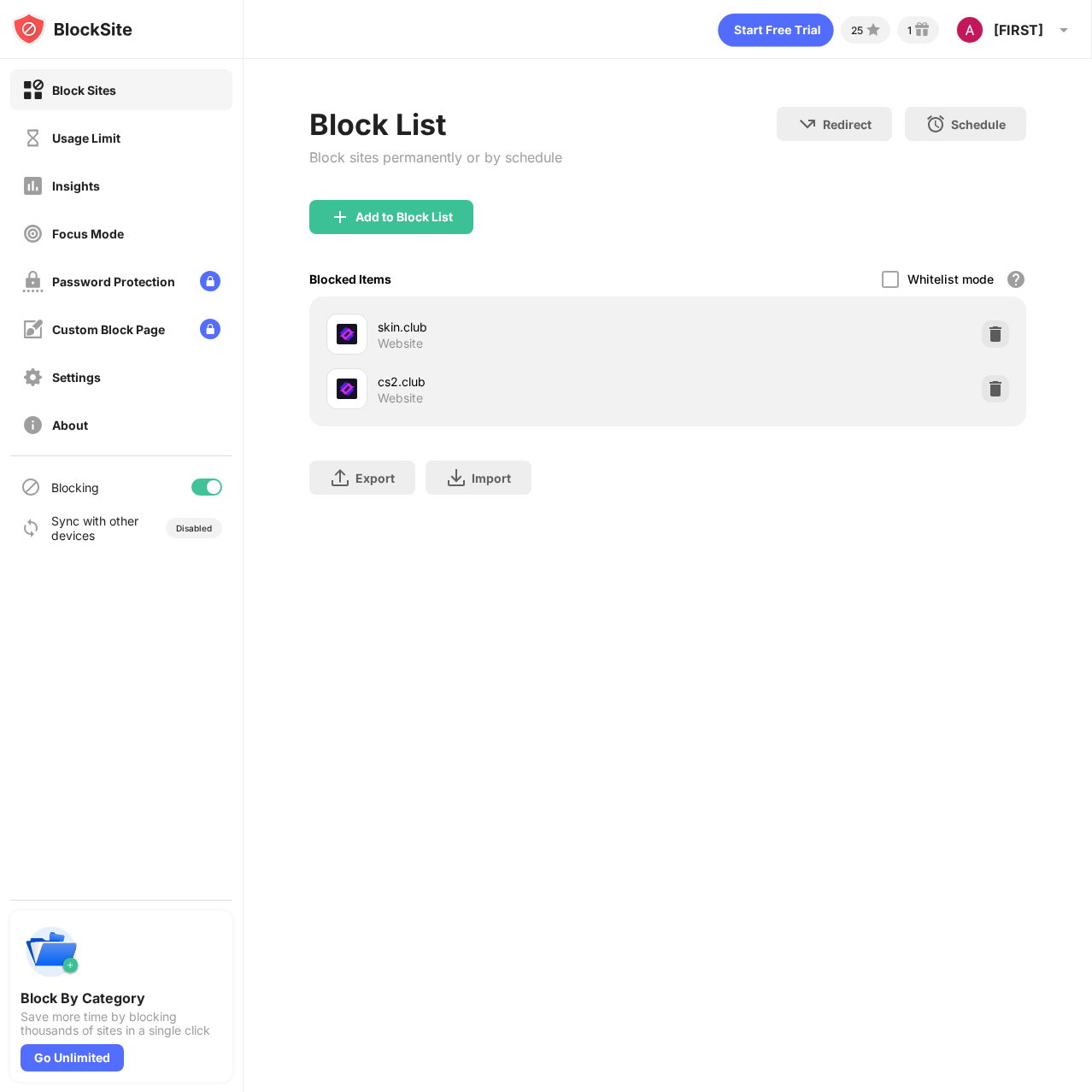 drag, startPoint x: 991, startPoint y: 332, endPoint x: 1069, endPoint y: 586, distance: 265.70661 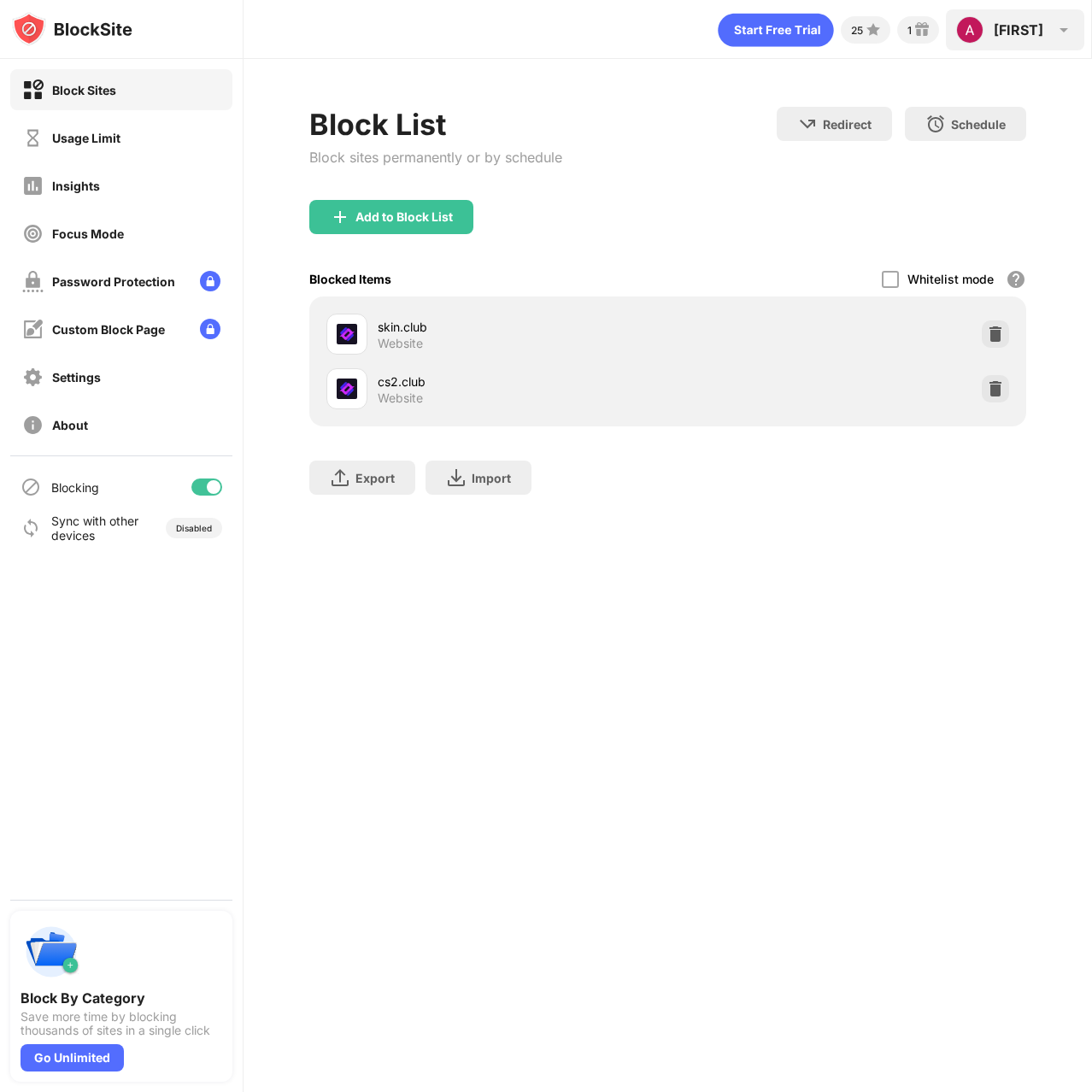 click on "Adam Adam Magee View Account Insights Premium Rewards Settings Support Log Out" at bounding box center (1015, 30) 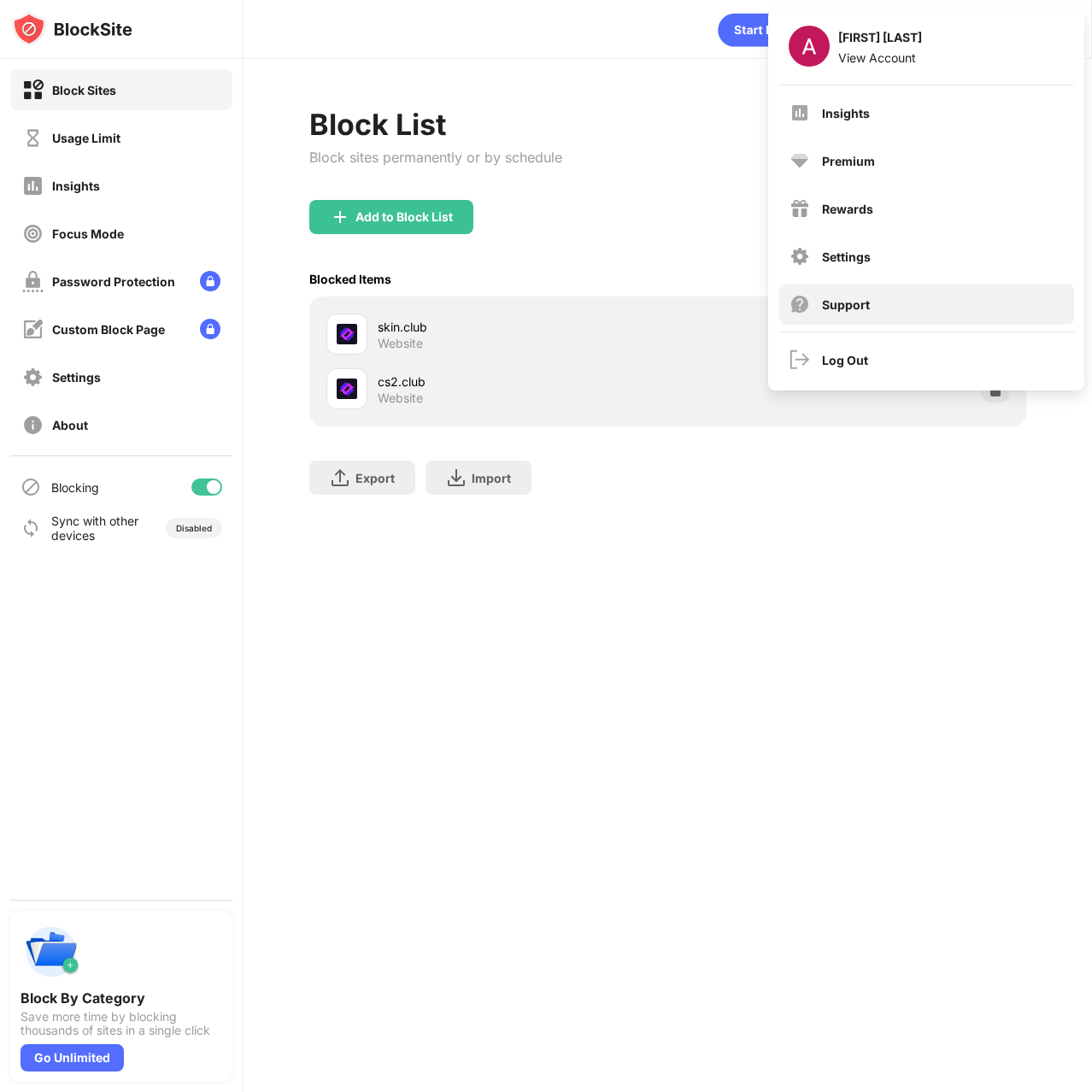 click on "Support" at bounding box center (926, 304) 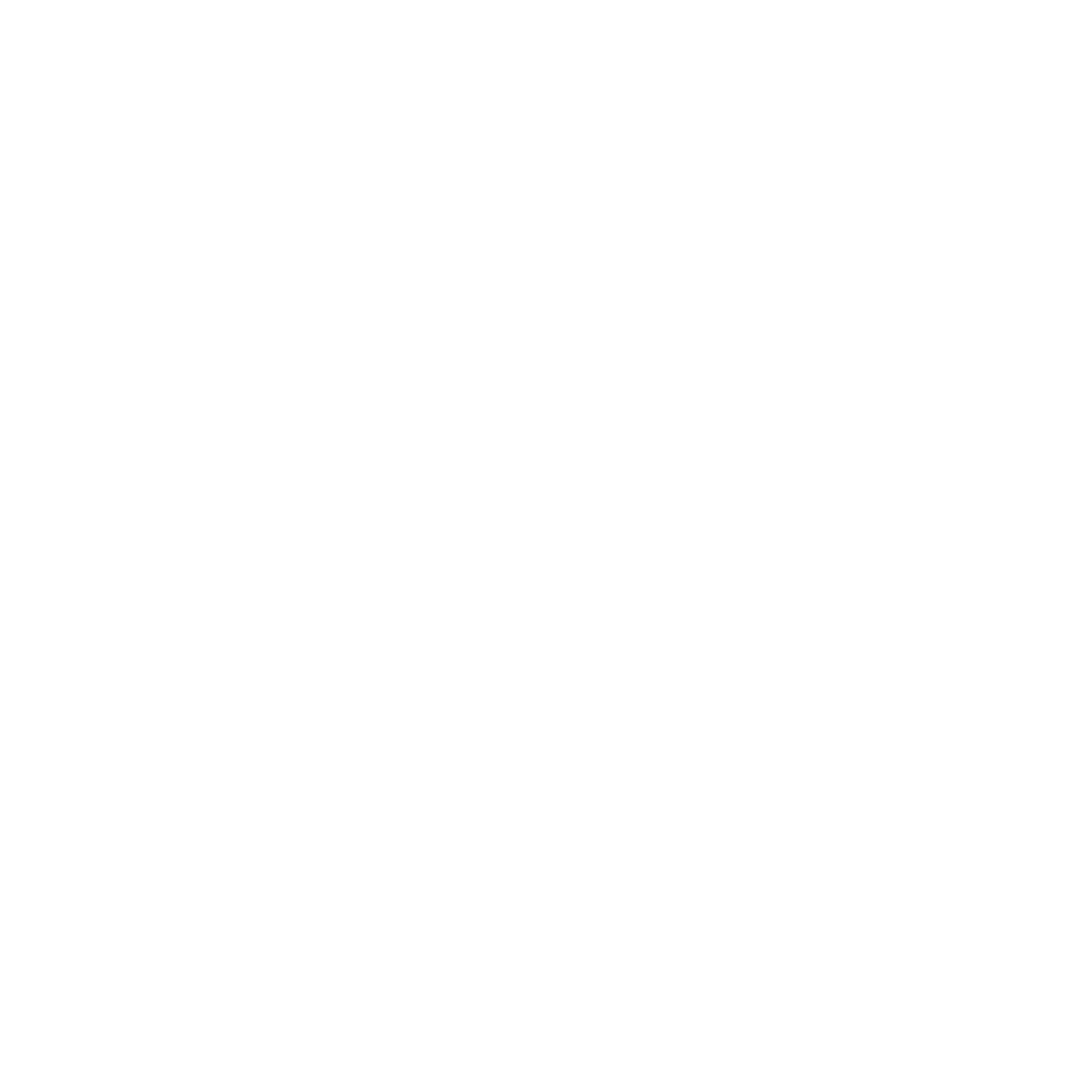 scroll, scrollTop: 0, scrollLeft: 0, axis: both 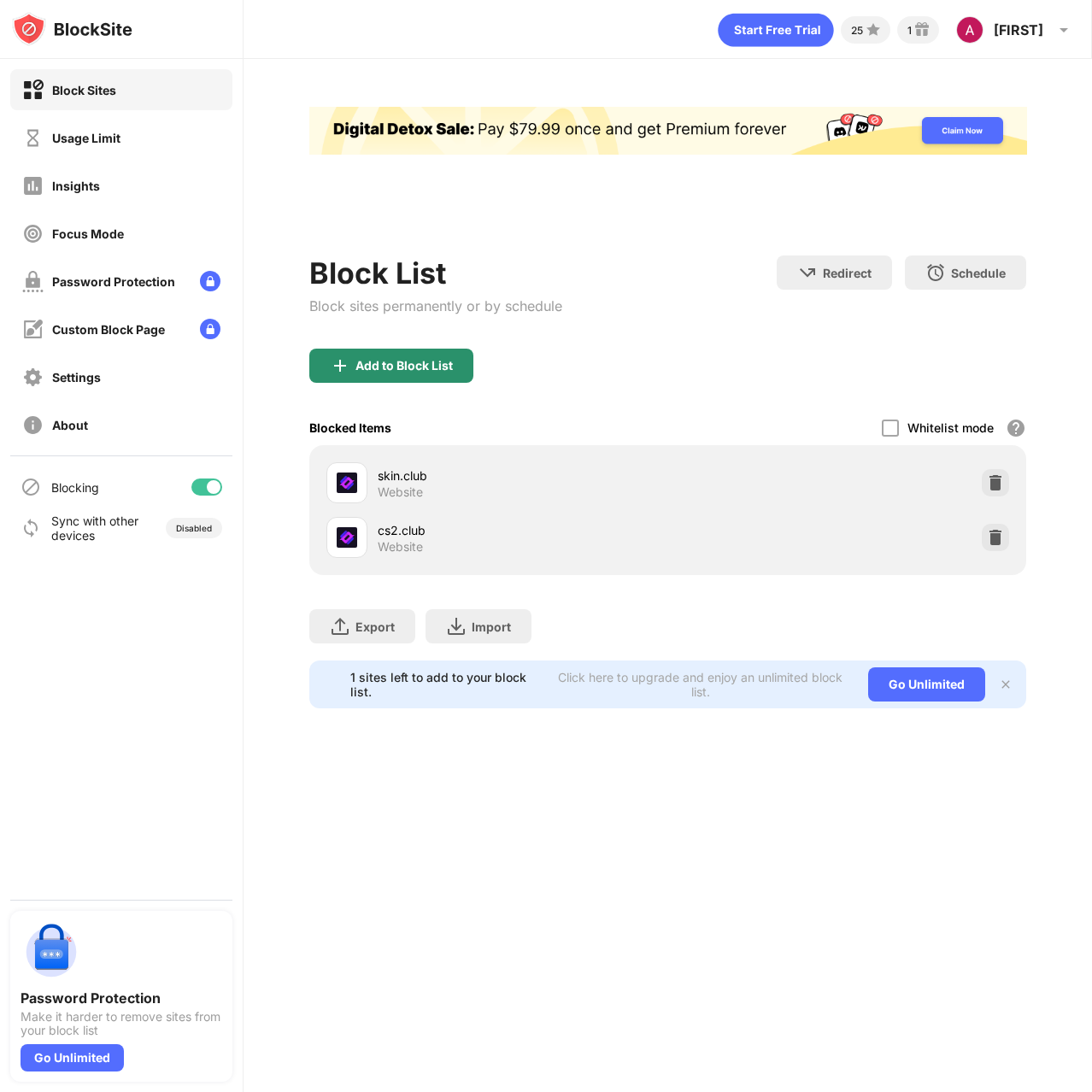 click on "Add to Block List" at bounding box center [404, 366] 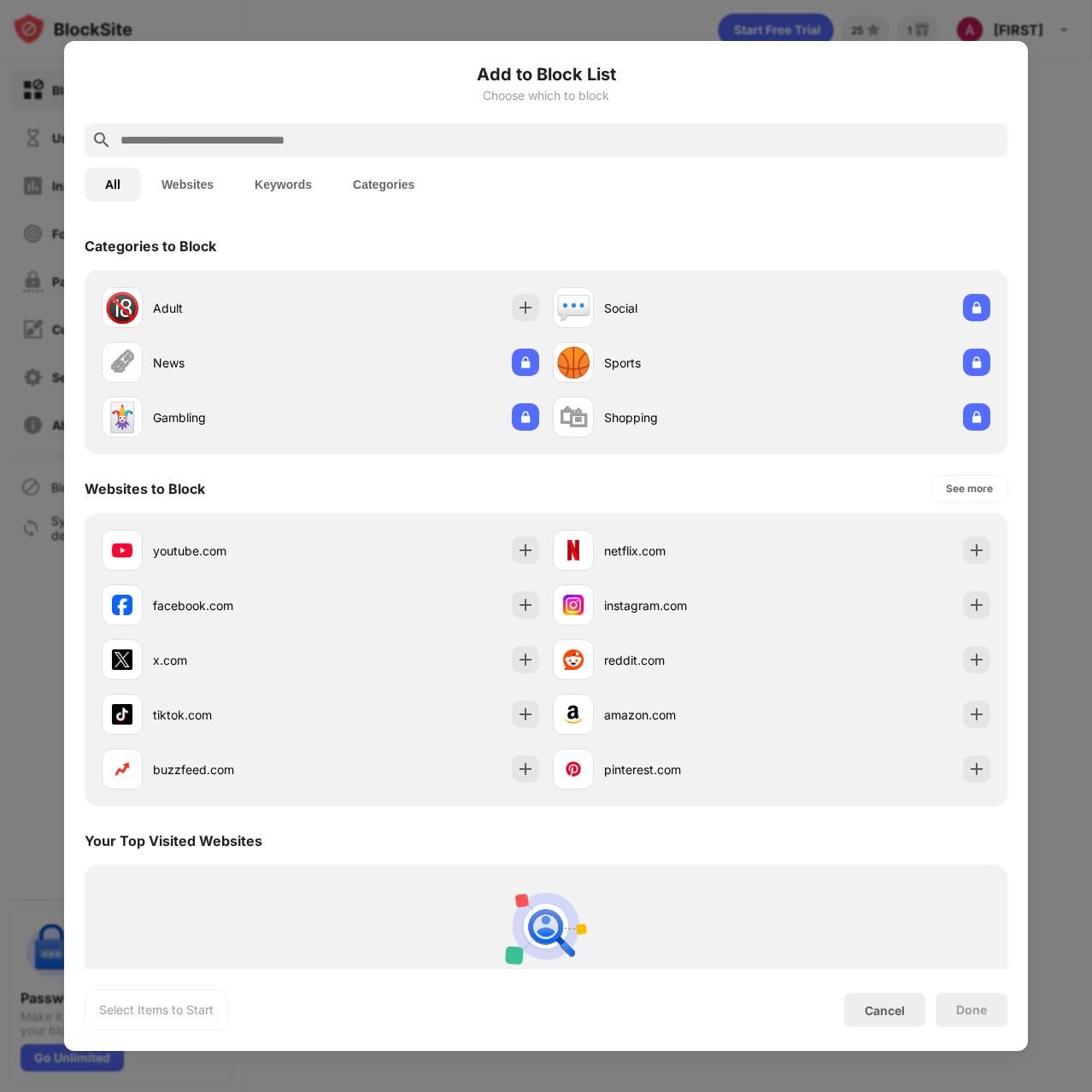click at bounding box center (560, 140) 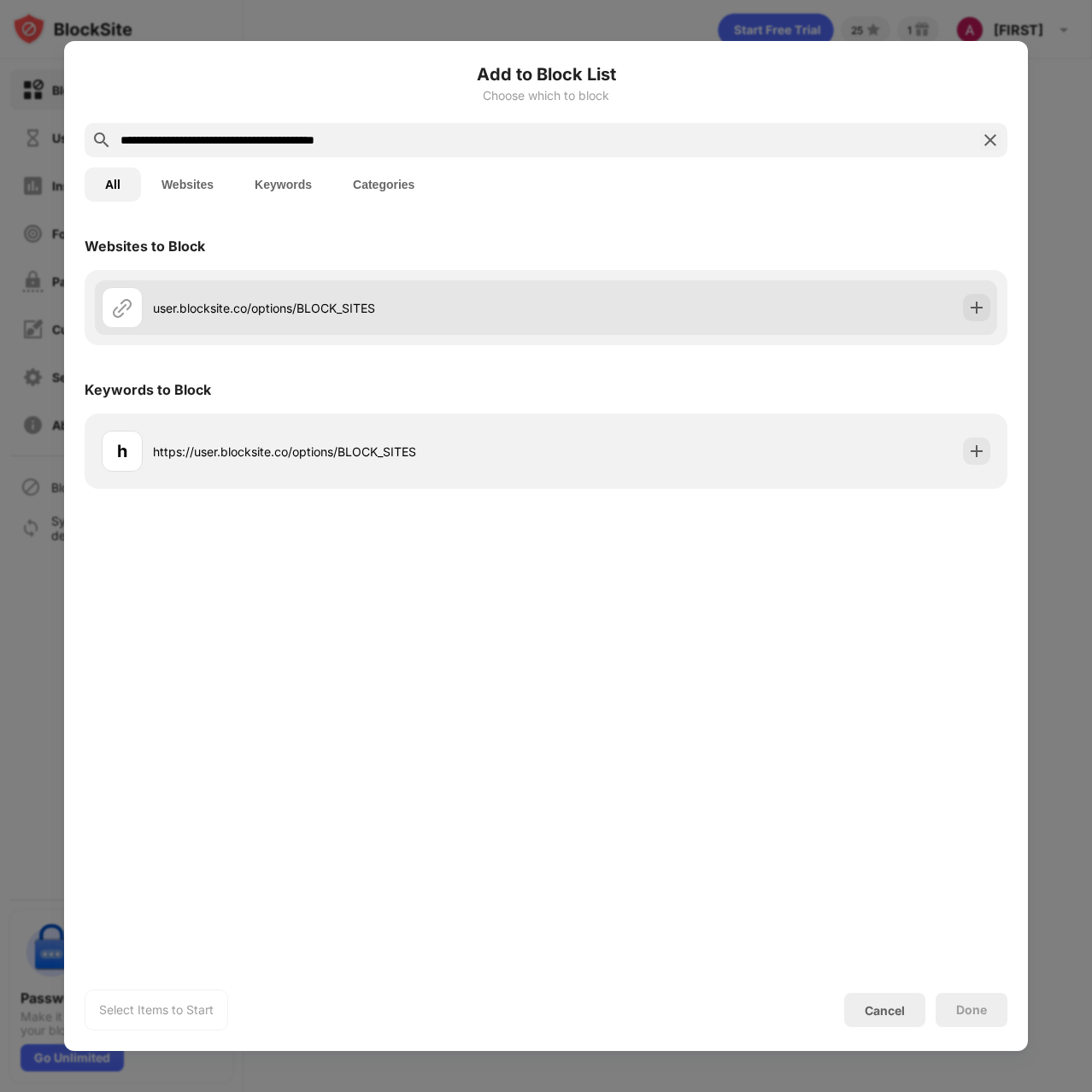 type on "**********" 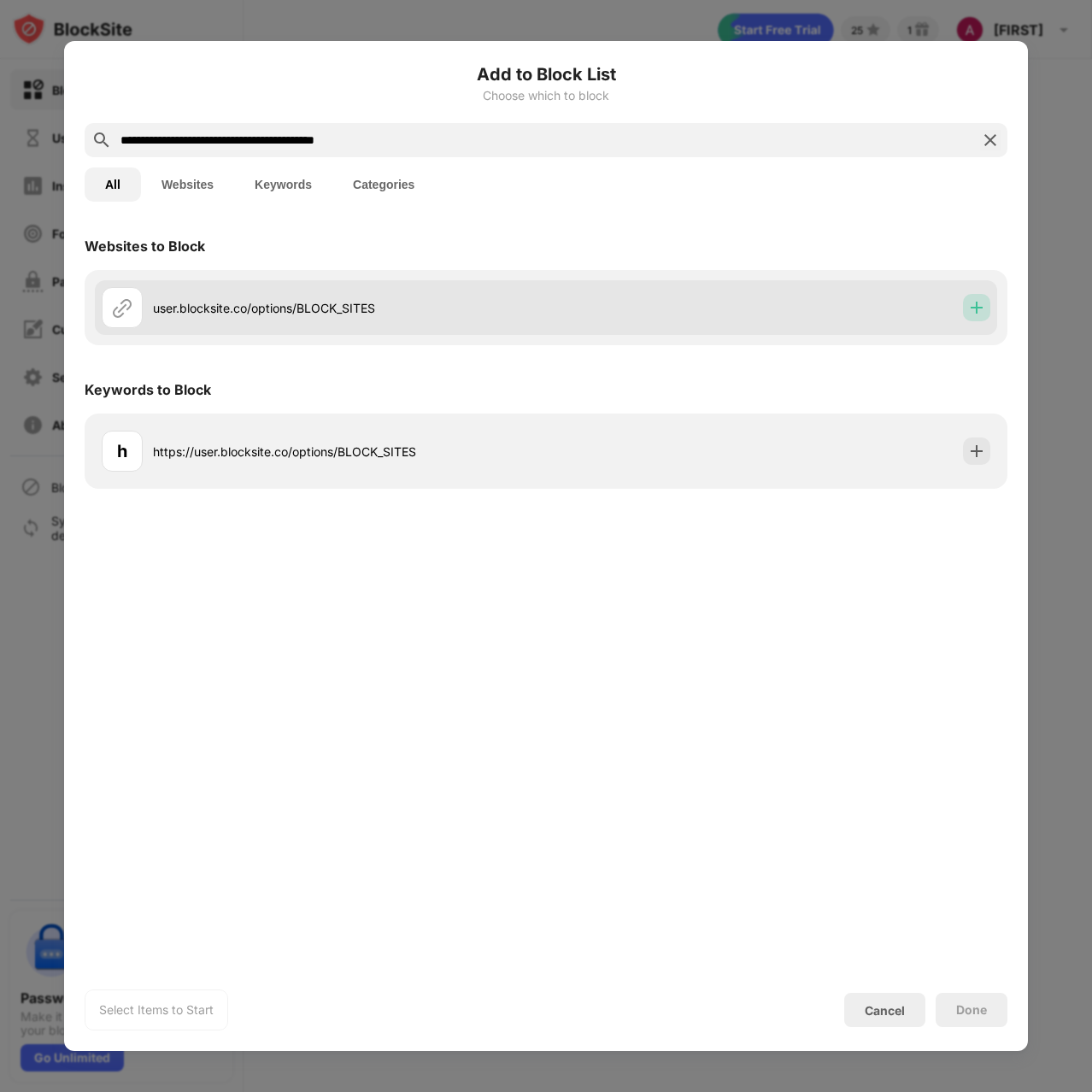 click at bounding box center (977, 308) 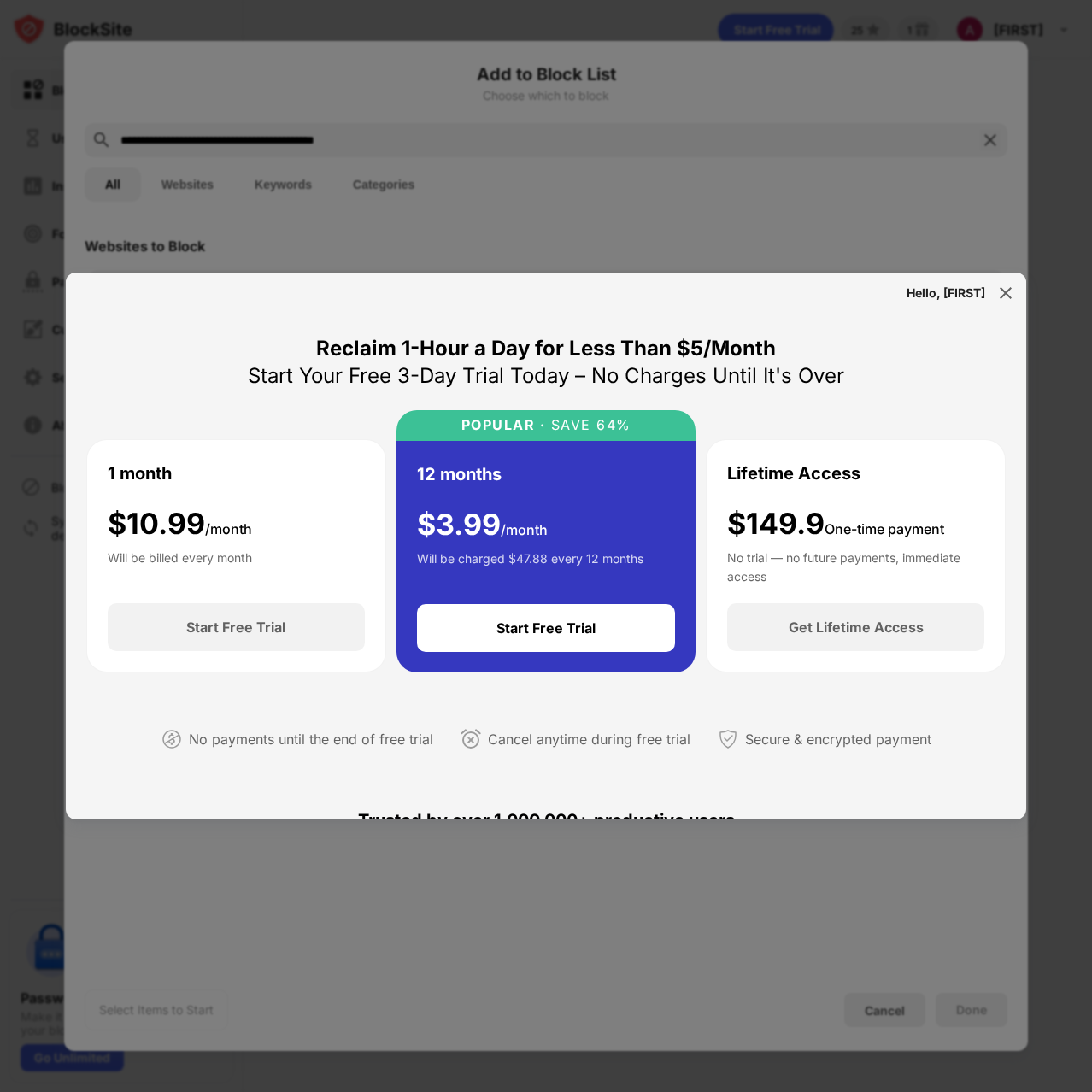 click at bounding box center [1006, 293] 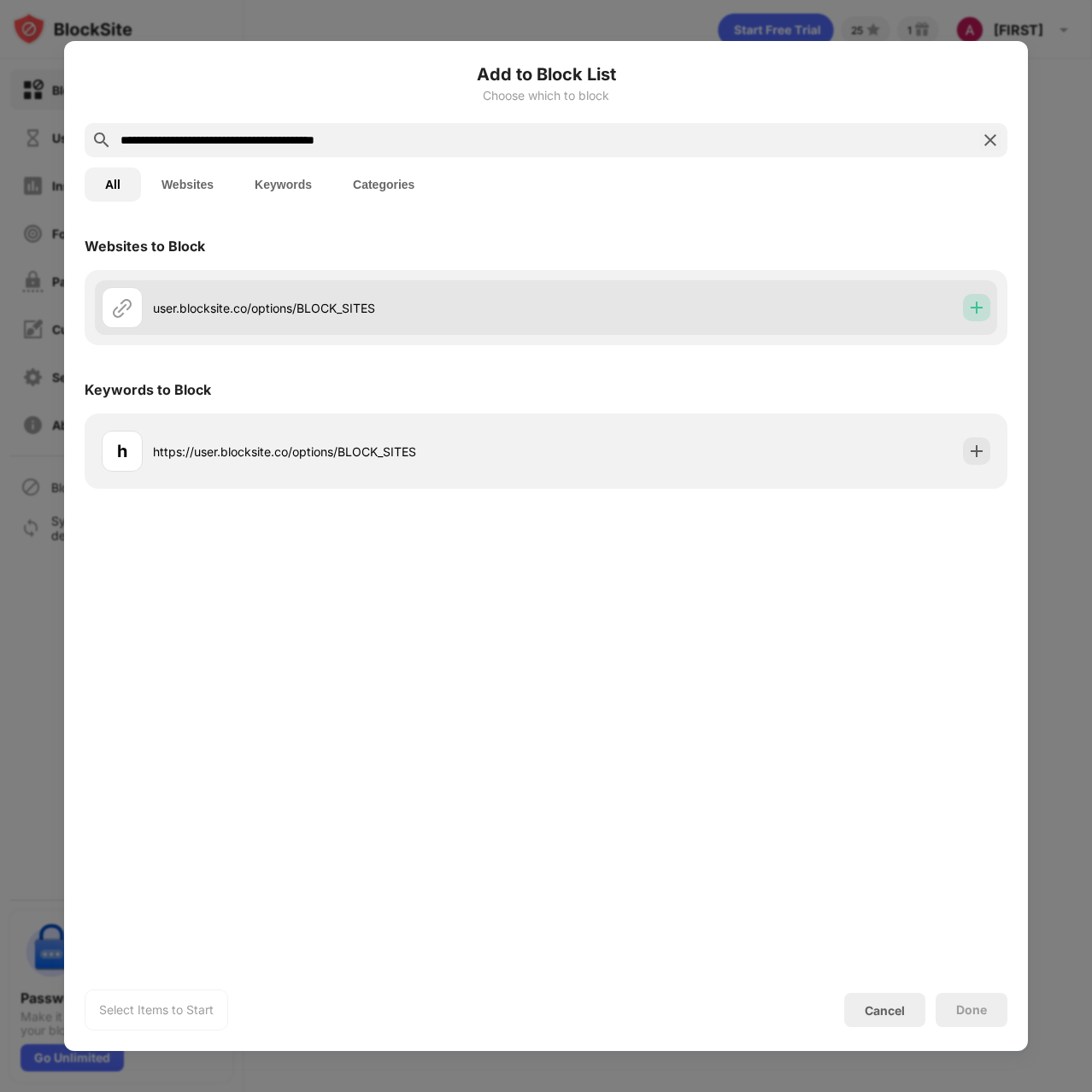 click at bounding box center (977, 308) 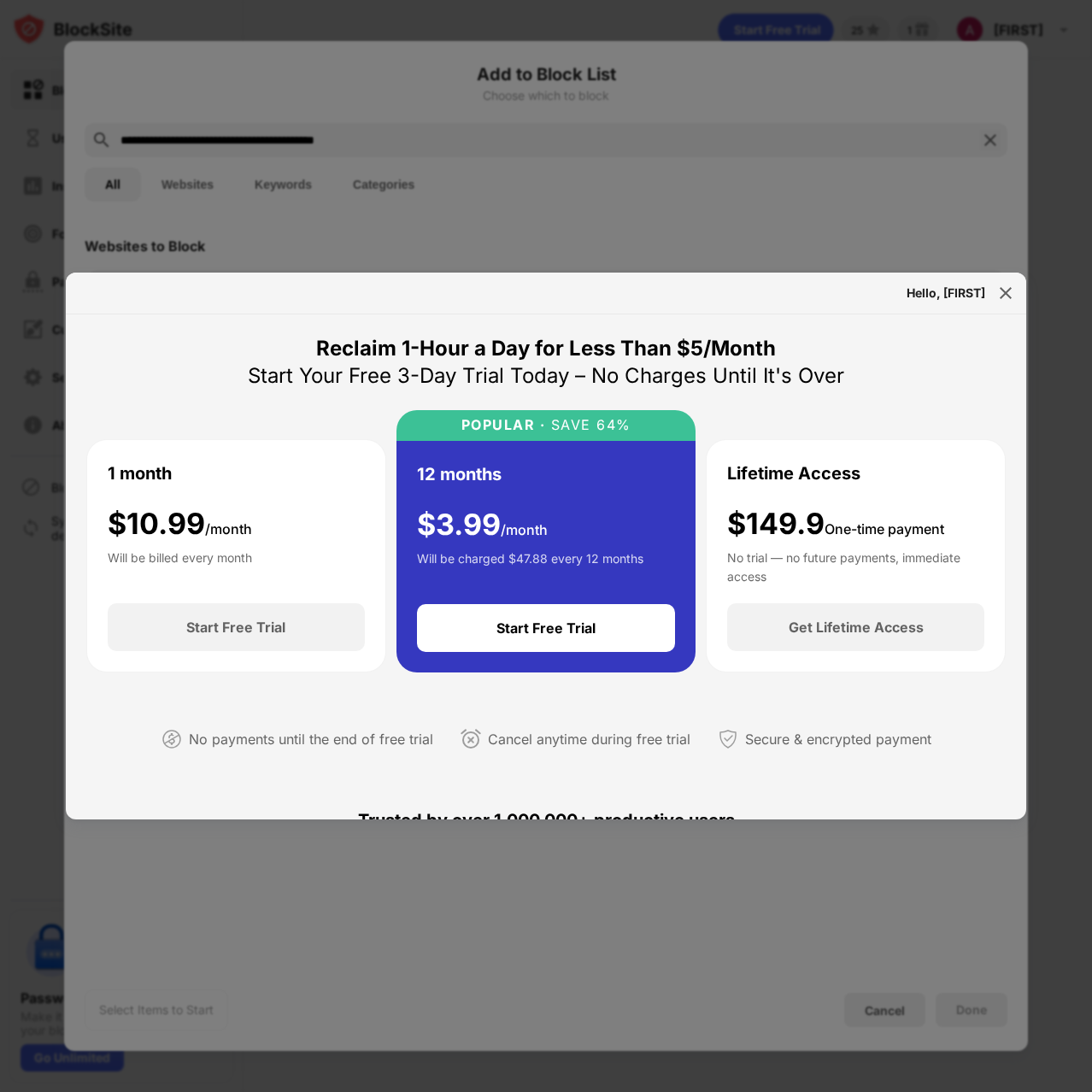click on "Hello, Adam" at bounding box center [946, 293] 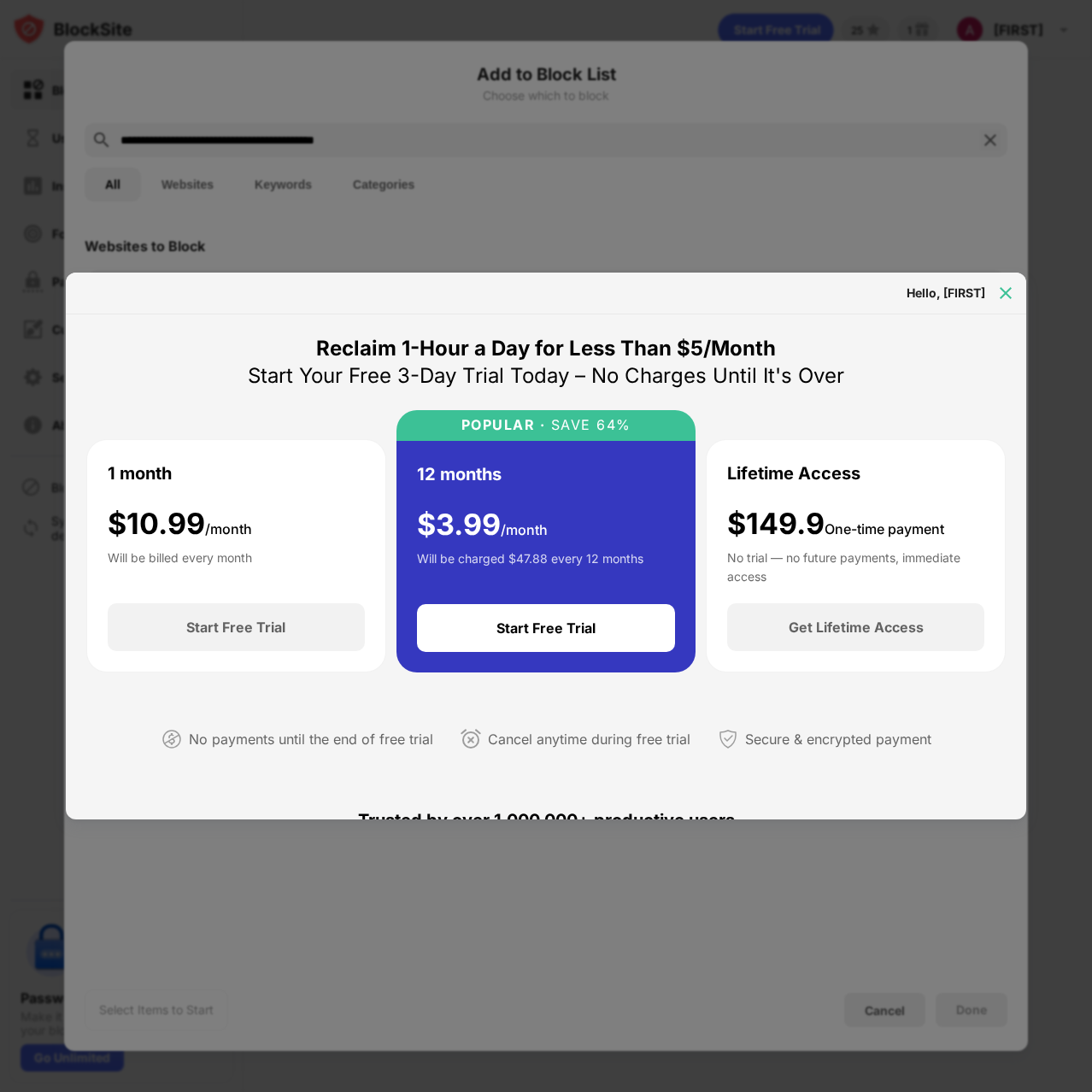click at bounding box center (1006, 293) 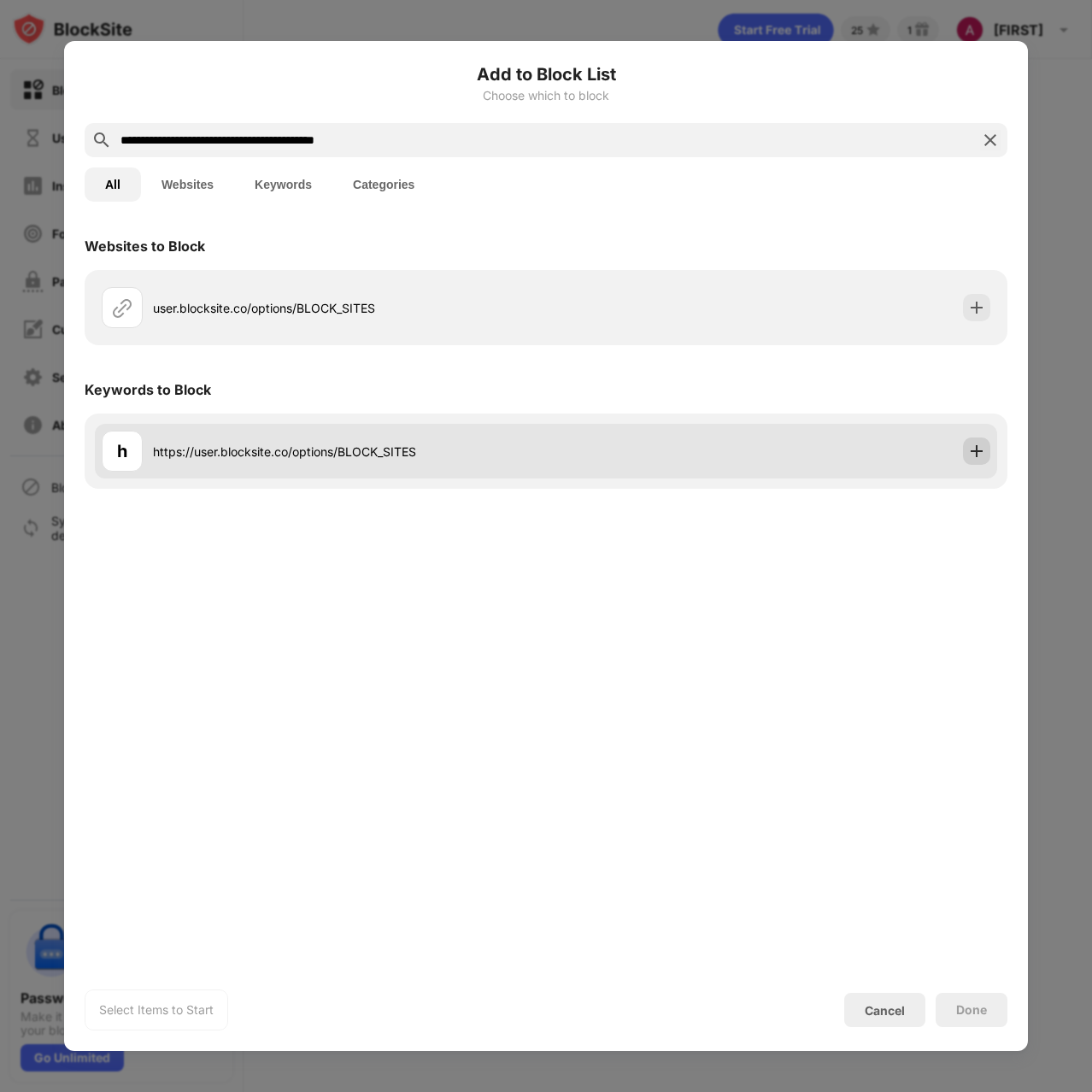click at bounding box center [977, 451] 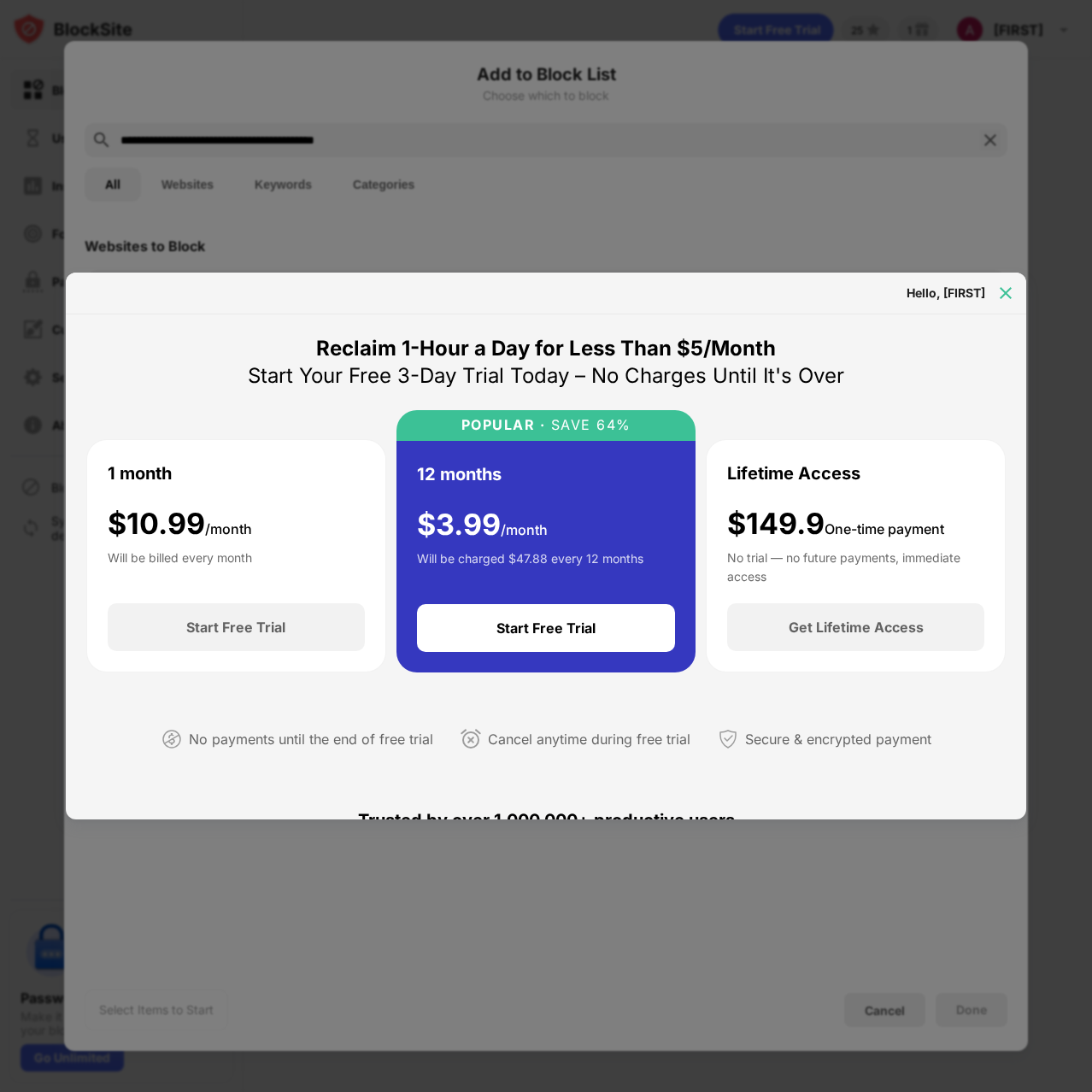 click at bounding box center [1006, 293] 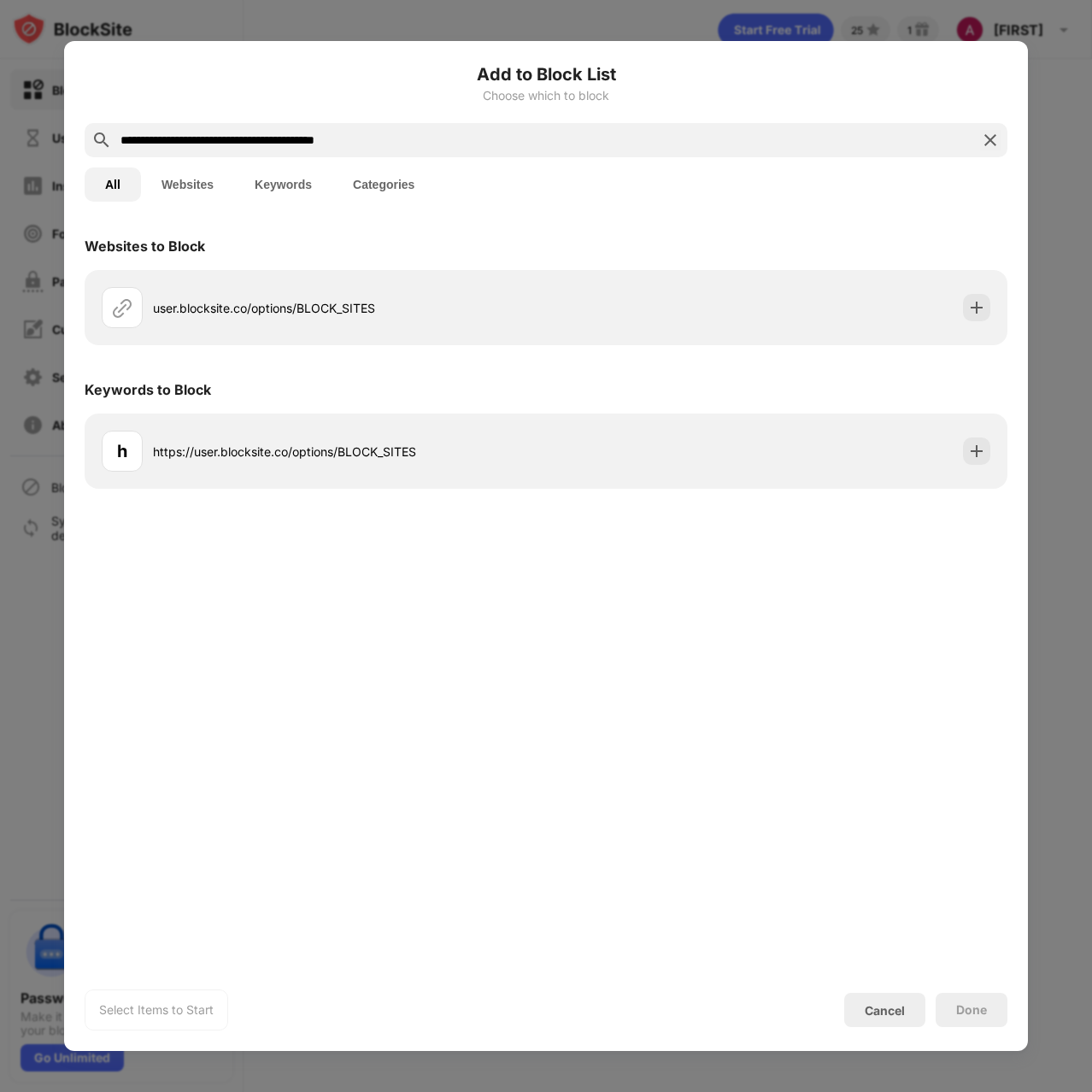 click on "**********" at bounding box center (546, 546) 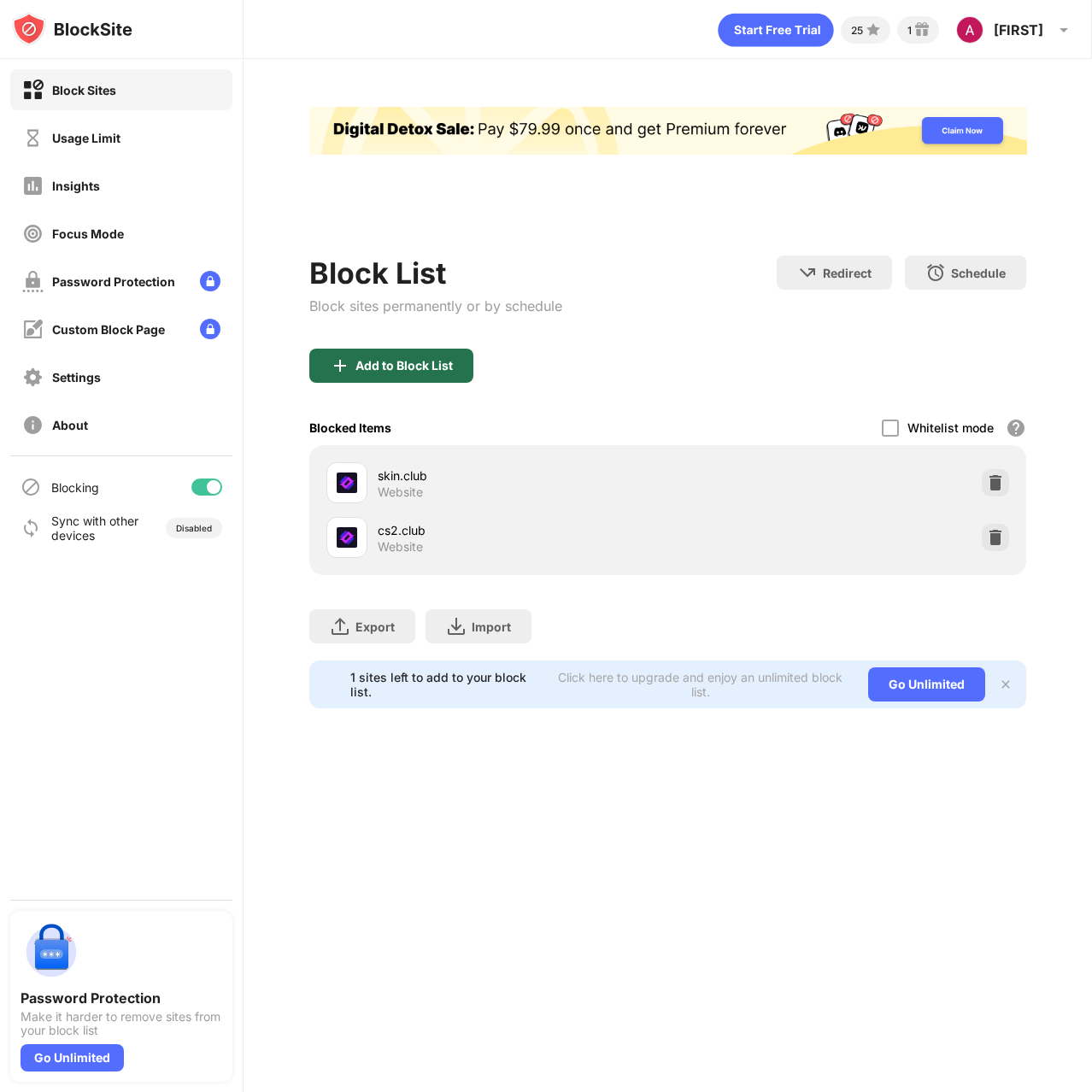 click on "Add to Block List" at bounding box center [391, 366] 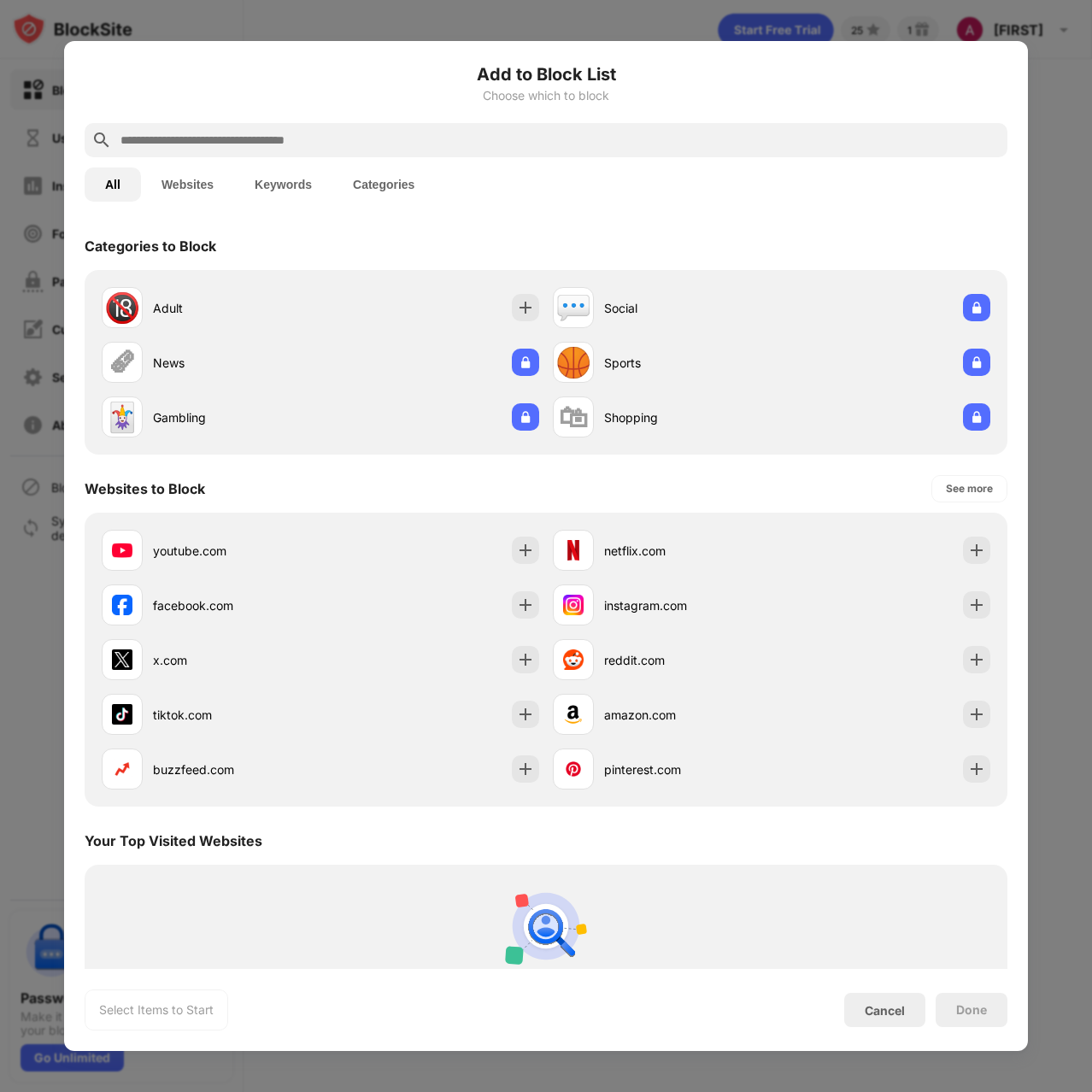 click at bounding box center [546, 546] 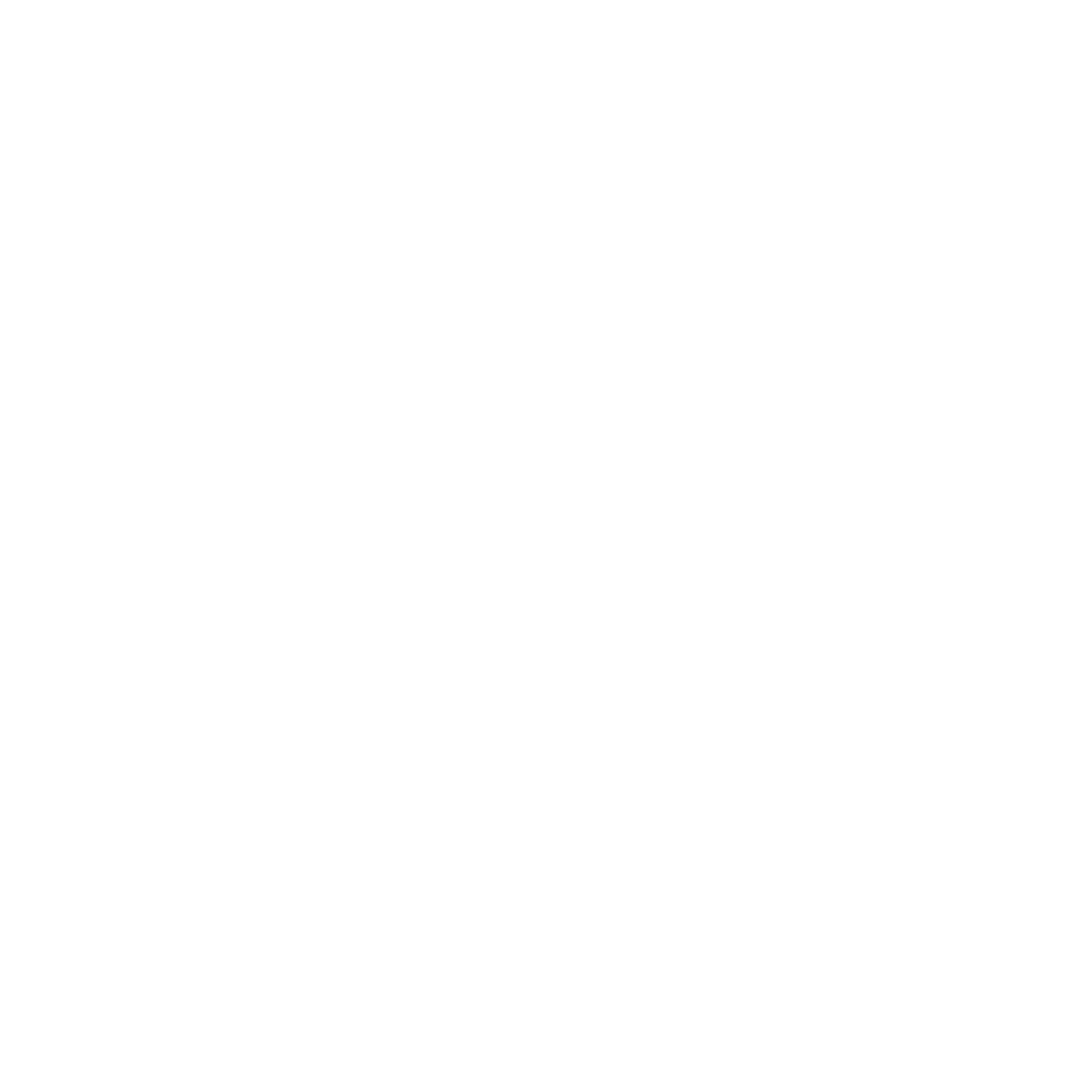 scroll, scrollTop: 0, scrollLeft: 0, axis: both 